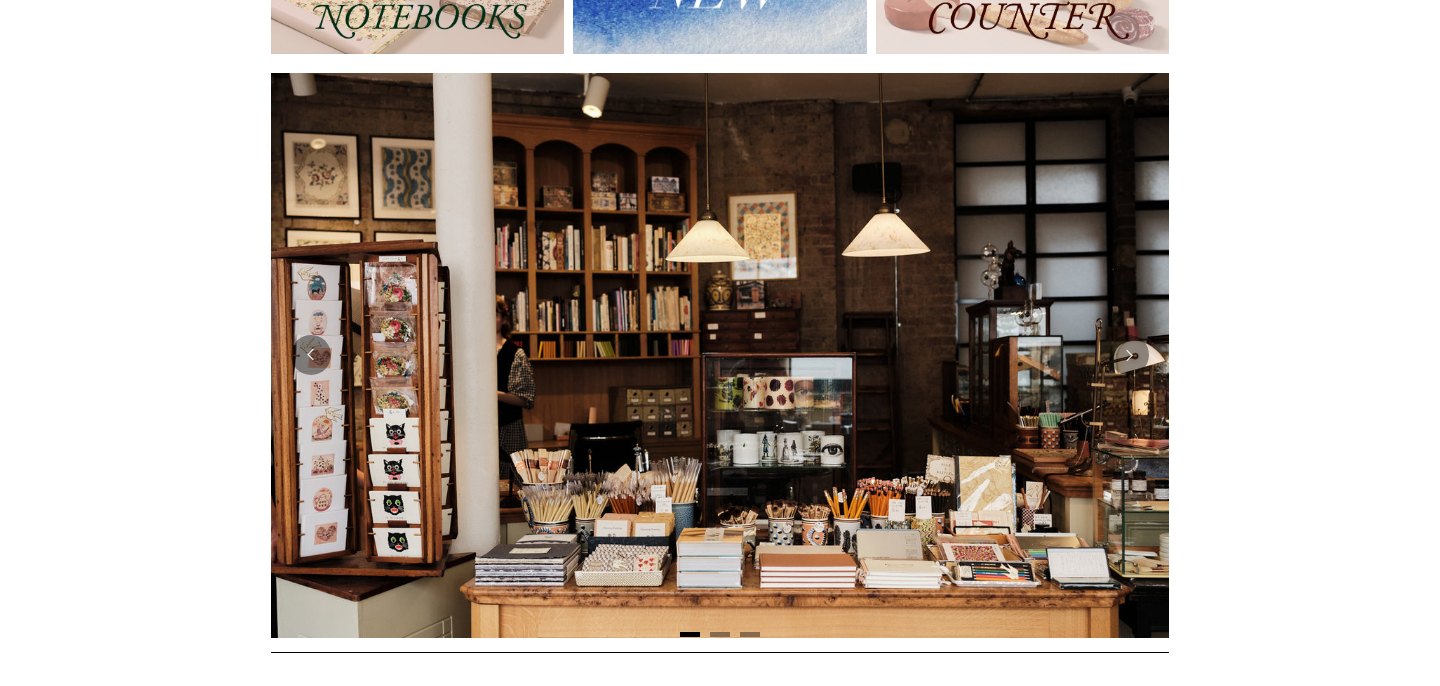 scroll, scrollTop: 327, scrollLeft: 0, axis: vertical 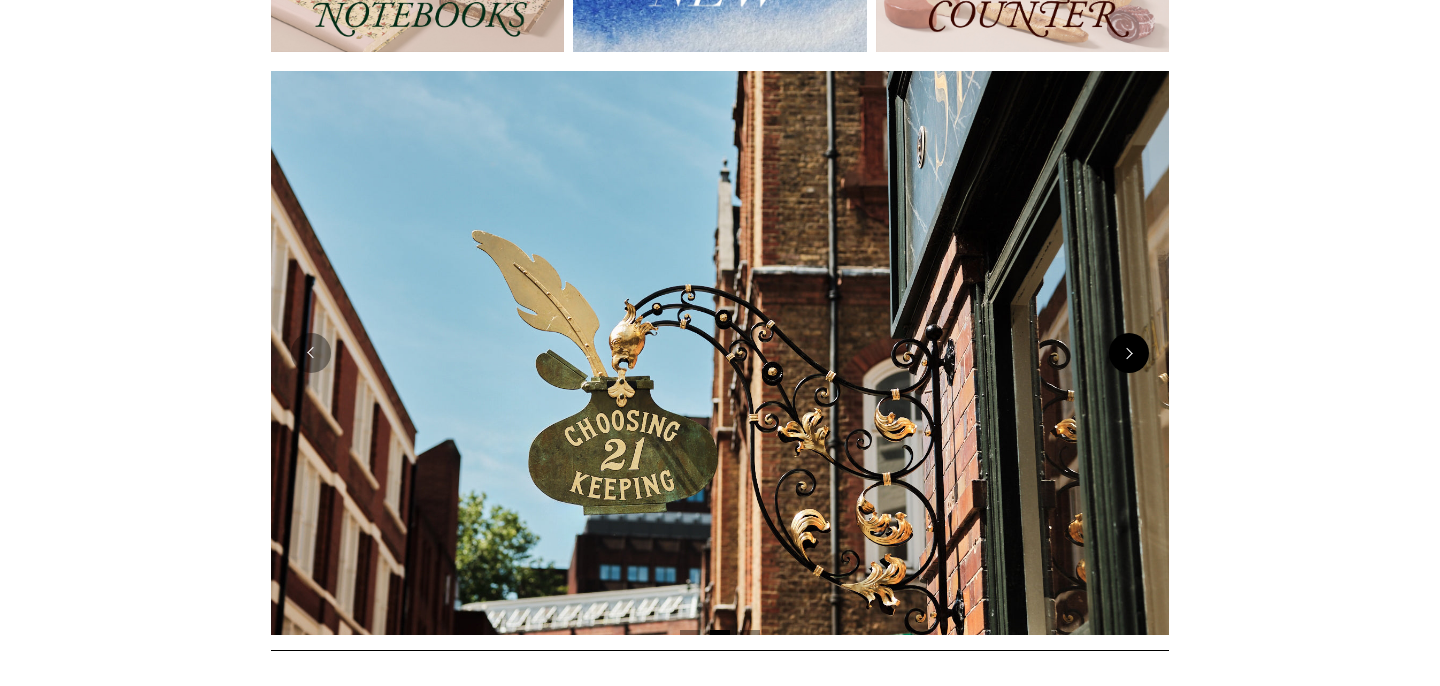 click at bounding box center (1129, 353) 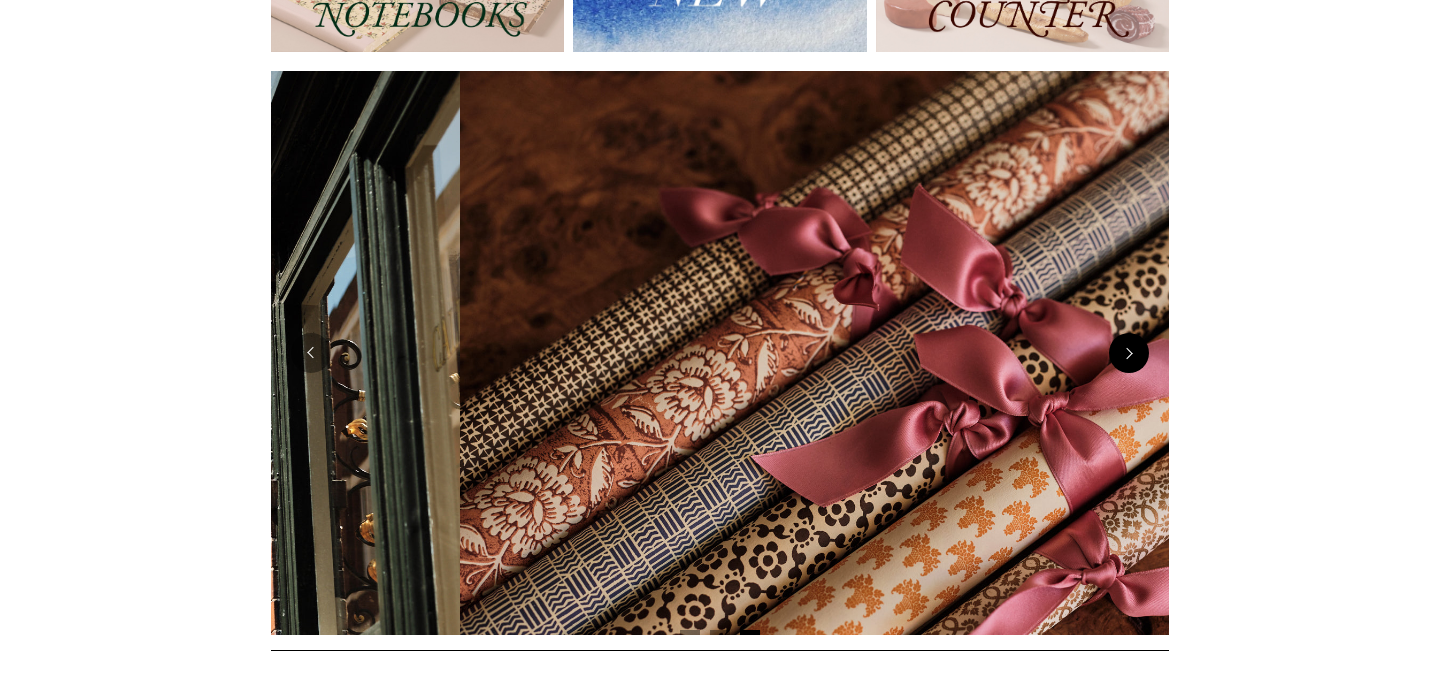 scroll, scrollTop: 0, scrollLeft: 1796, axis: horizontal 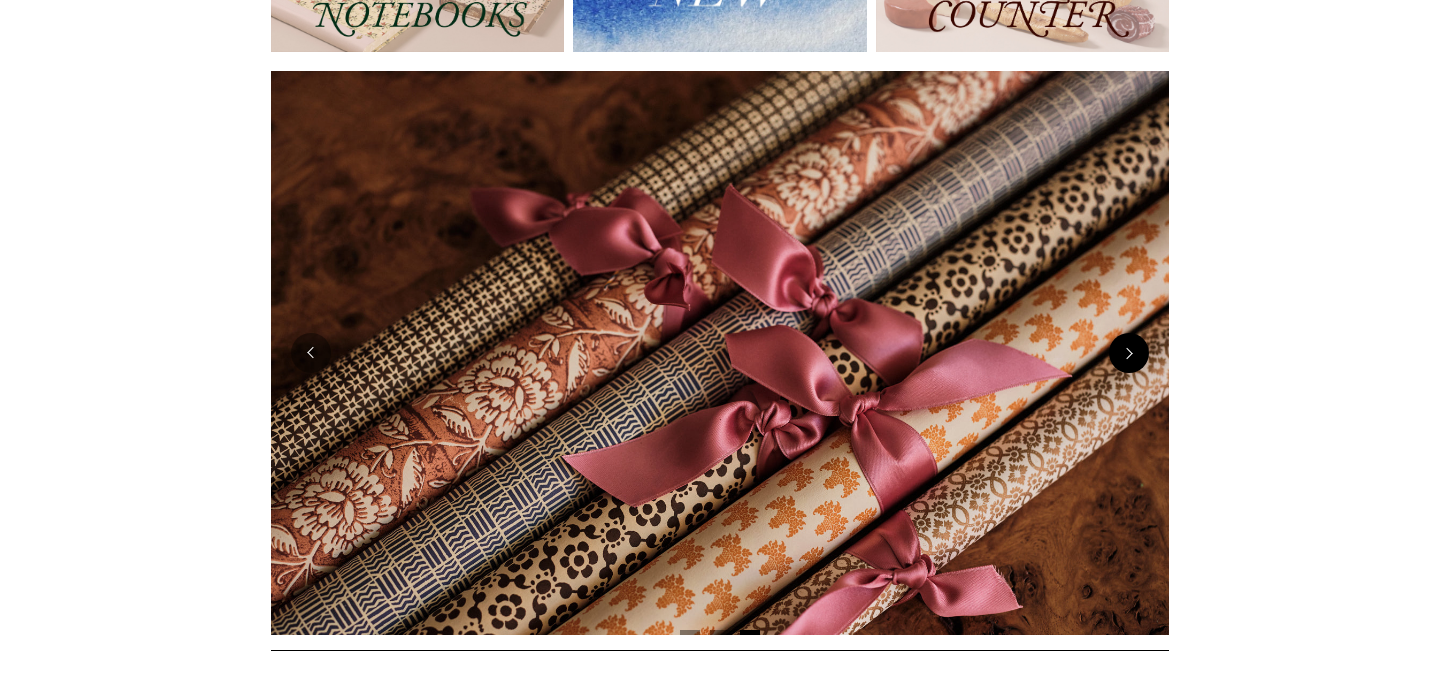 click at bounding box center (1129, 353) 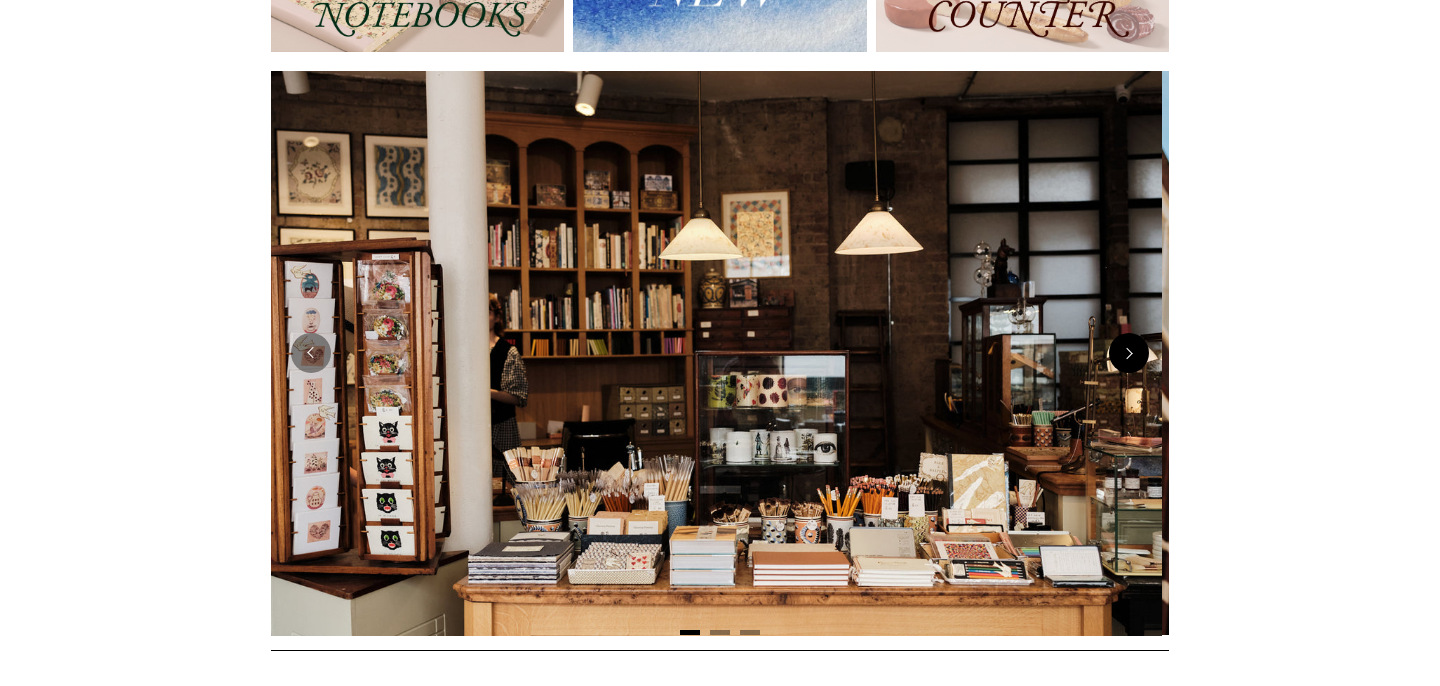 scroll, scrollTop: 0, scrollLeft: 0, axis: both 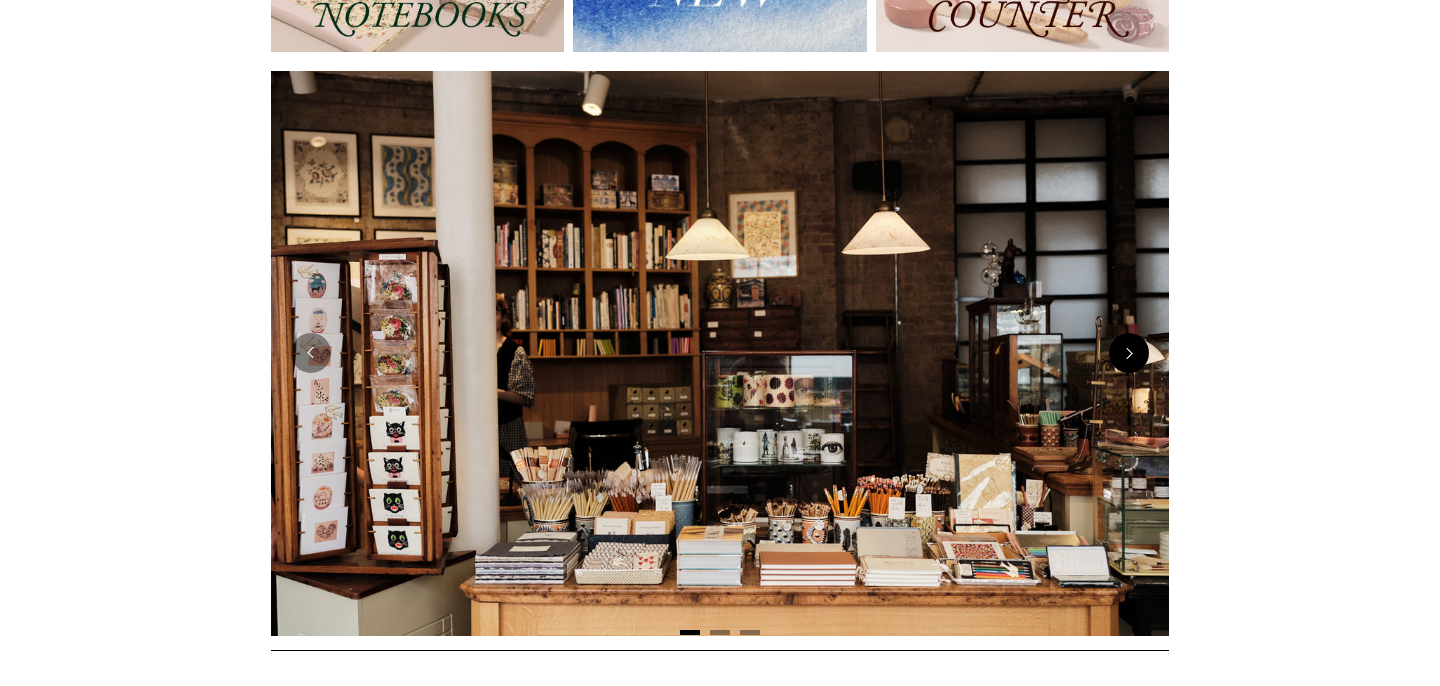 click at bounding box center (1129, 353) 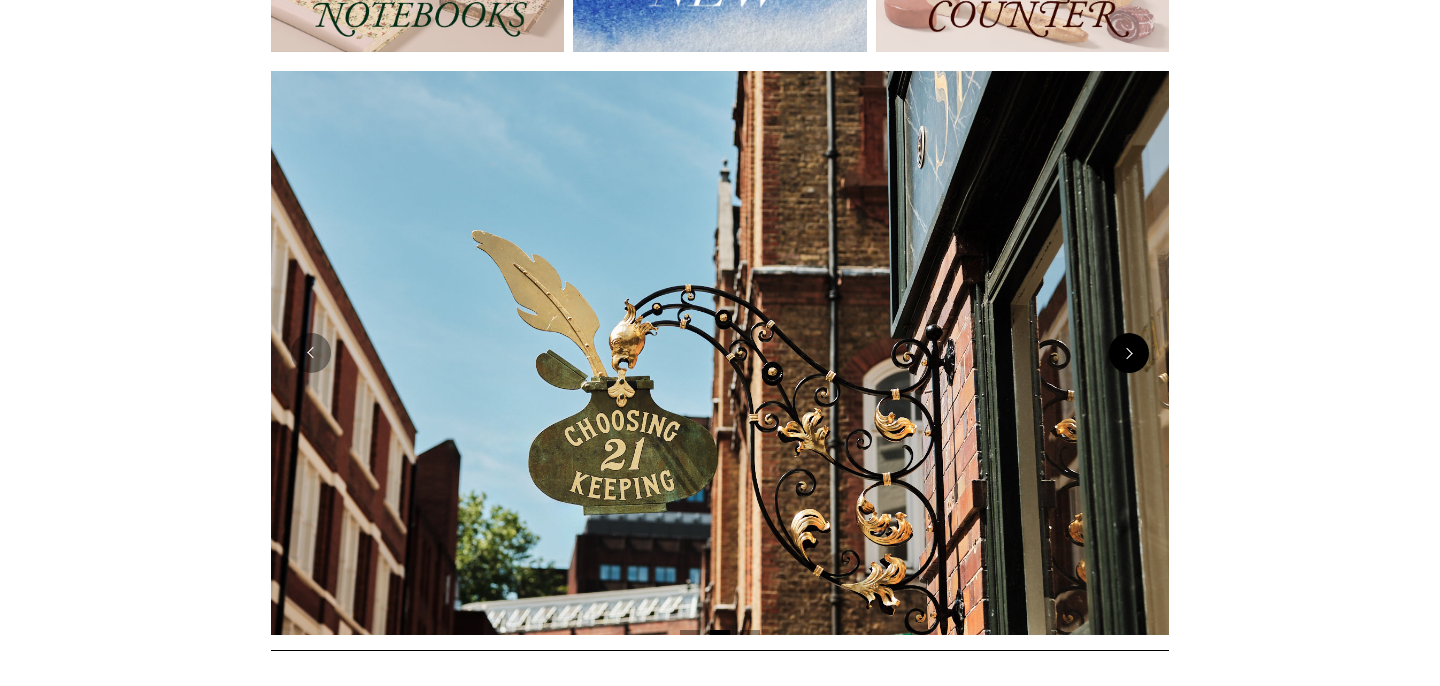 click at bounding box center [1129, 353] 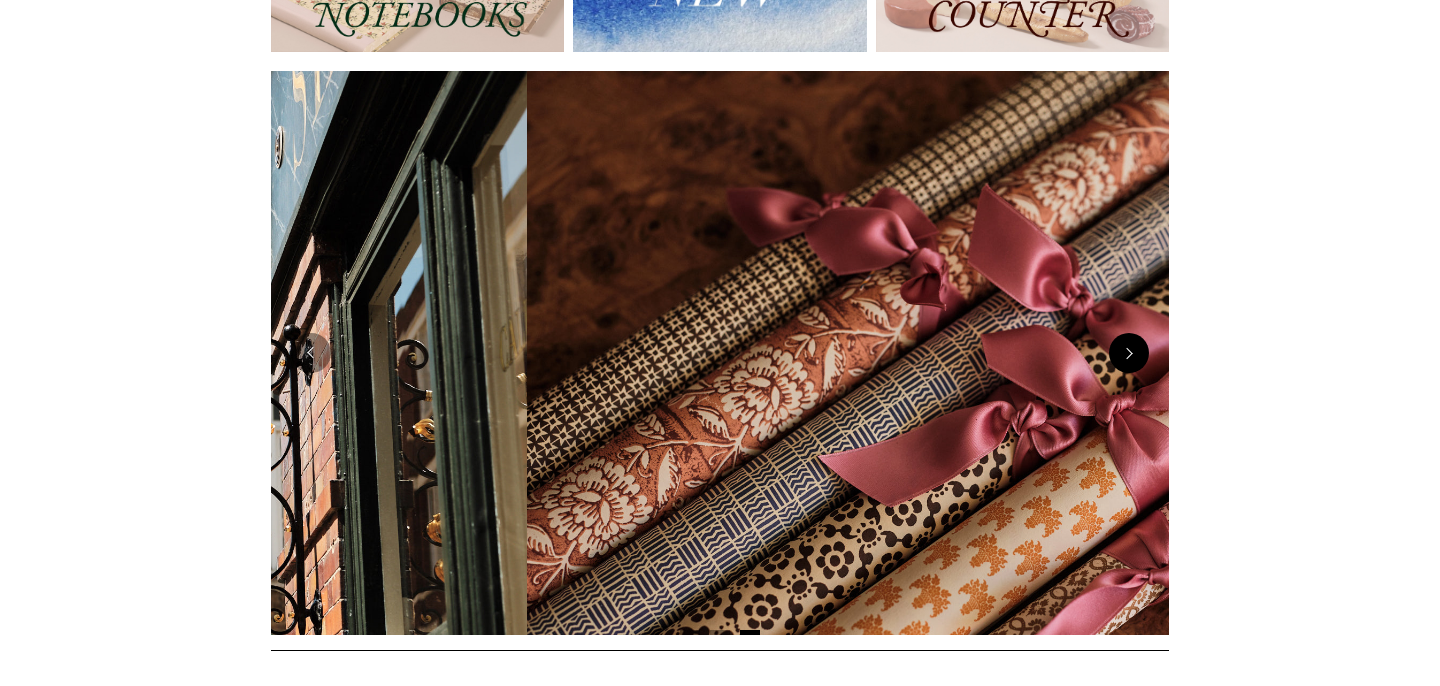 scroll, scrollTop: 0, scrollLeft: 1796, axis: horizontal 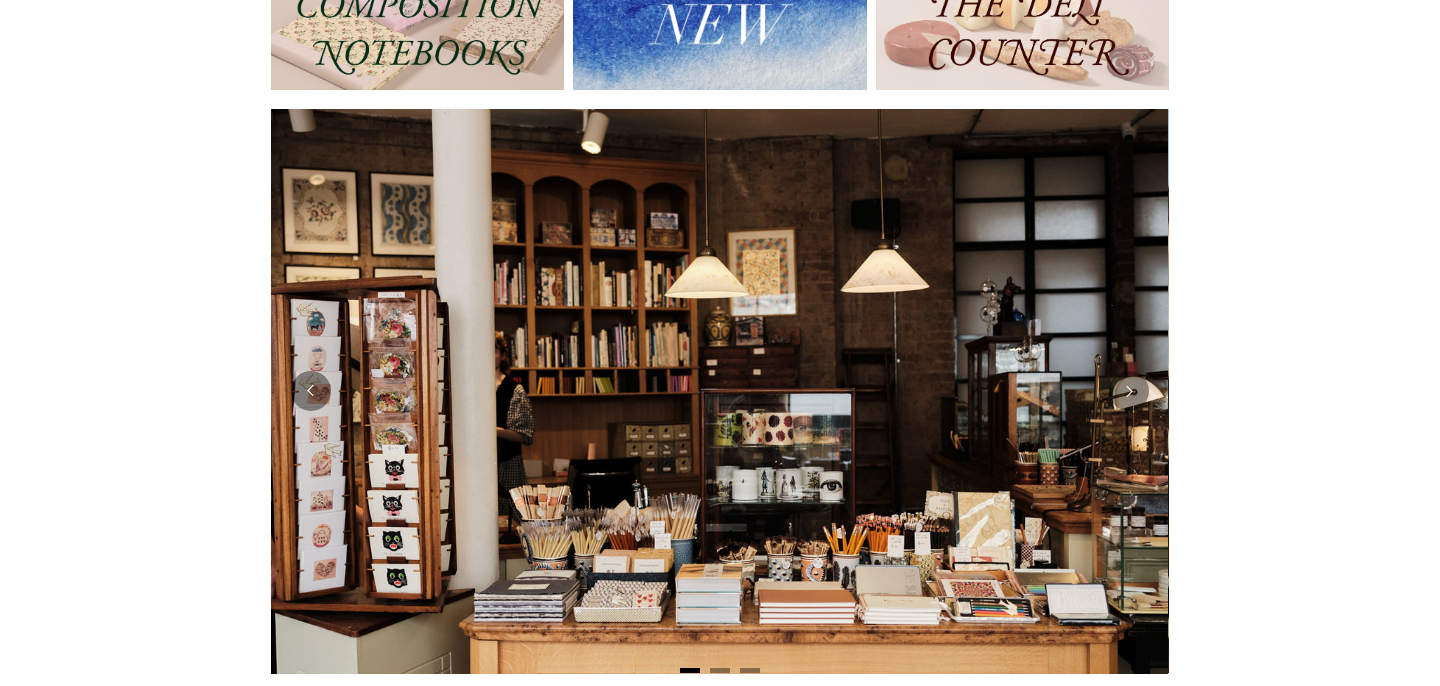 click at bounding box center [719, 391] 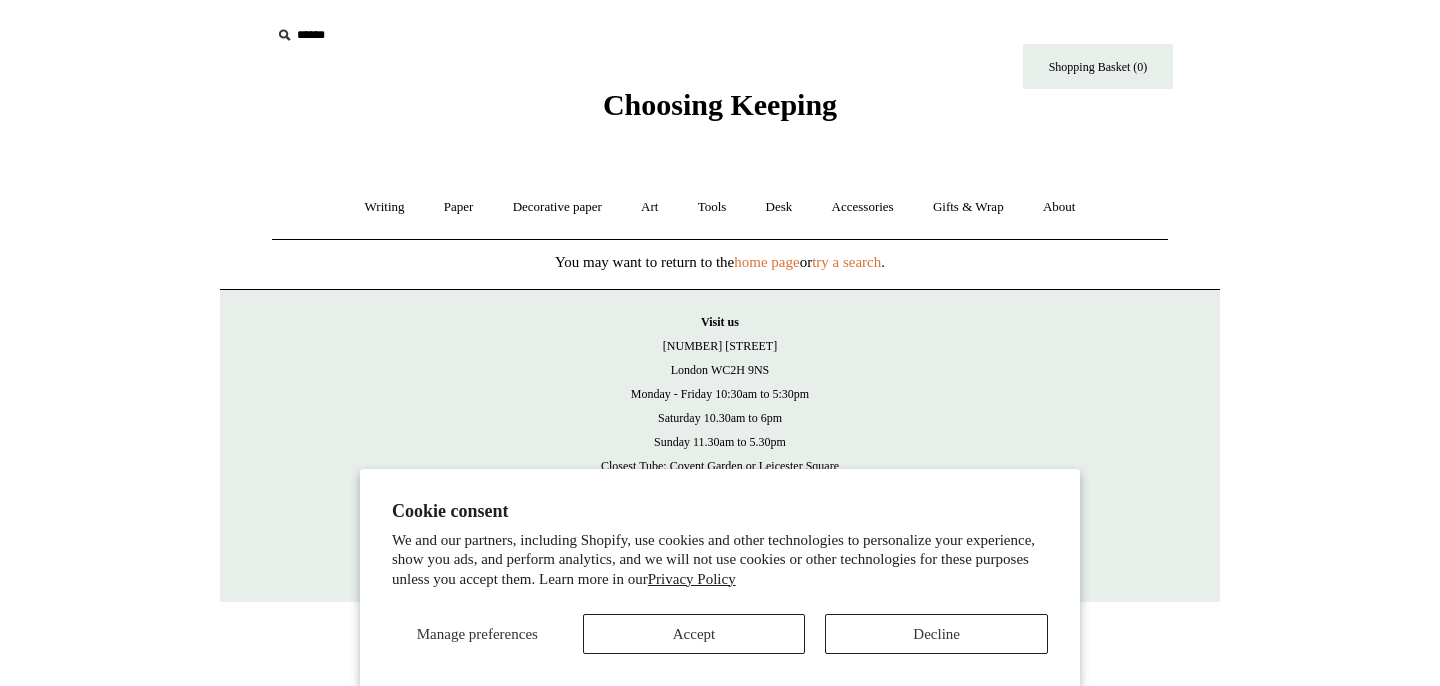 scroll, scrollTop: 0, scrollLeft: 0, axis: both 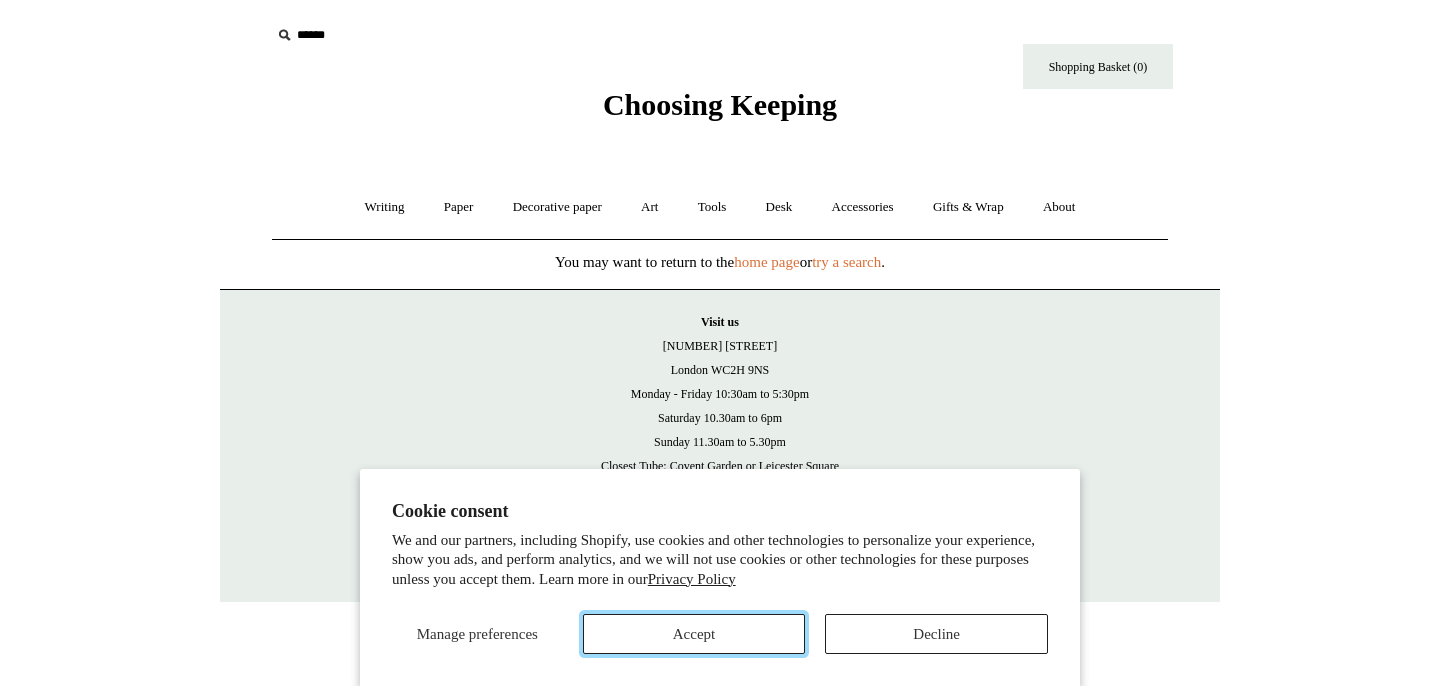 click on "Accept" at bounding box center (694, 634) 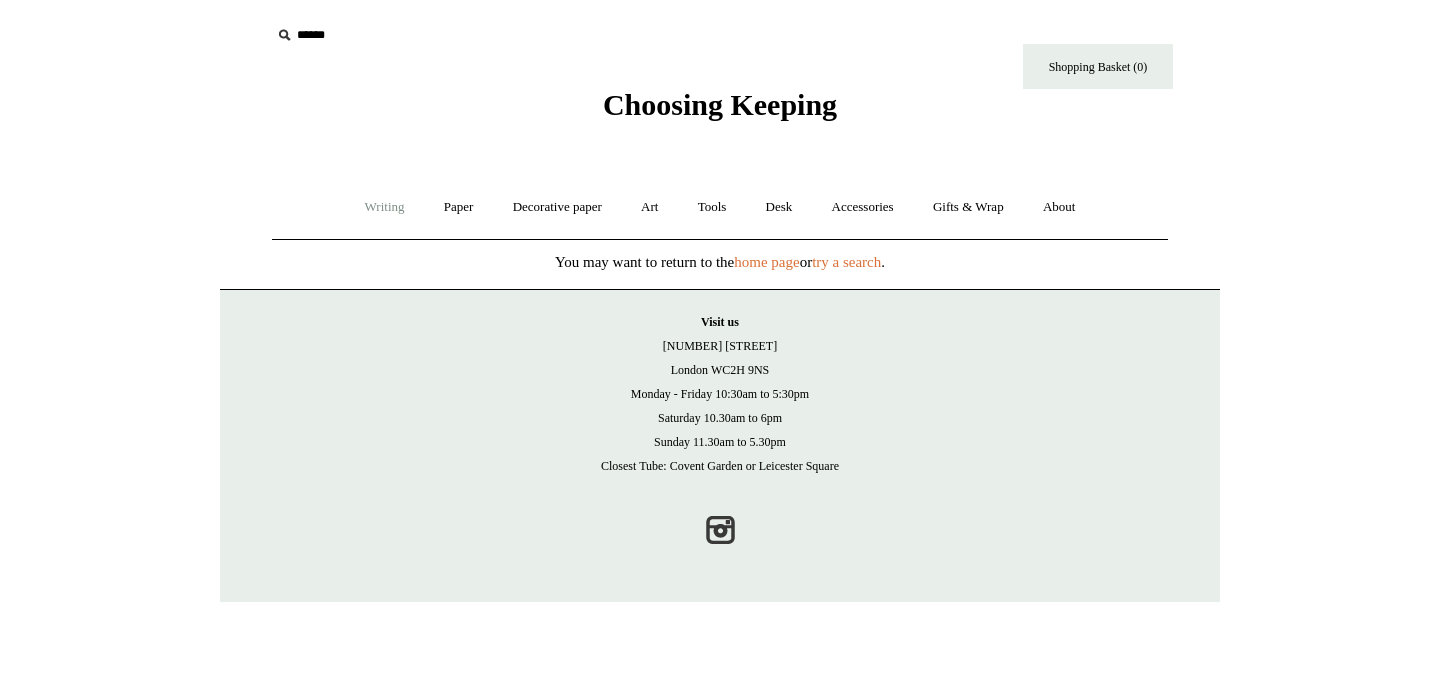 click on "Writing +" at bounding box center (385, 207) 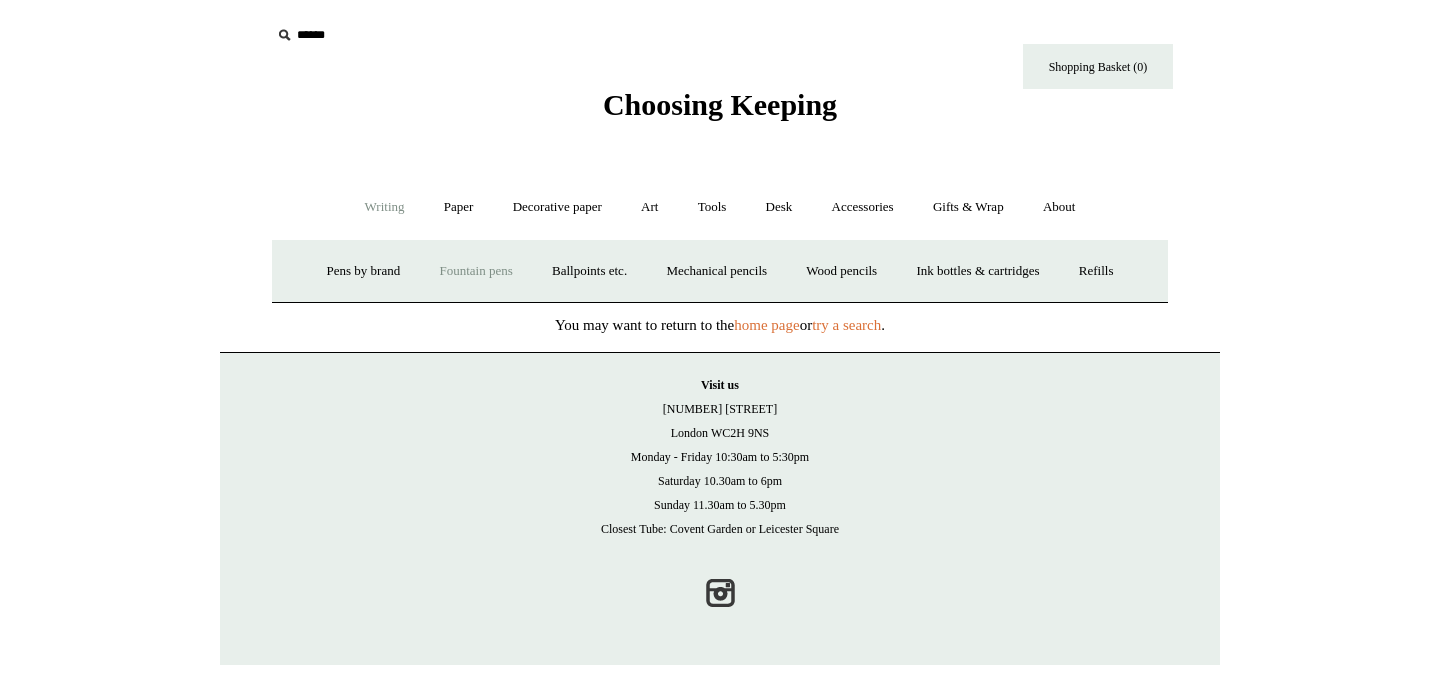 click on "Fountain pens +" at bounding box center [475, 271] 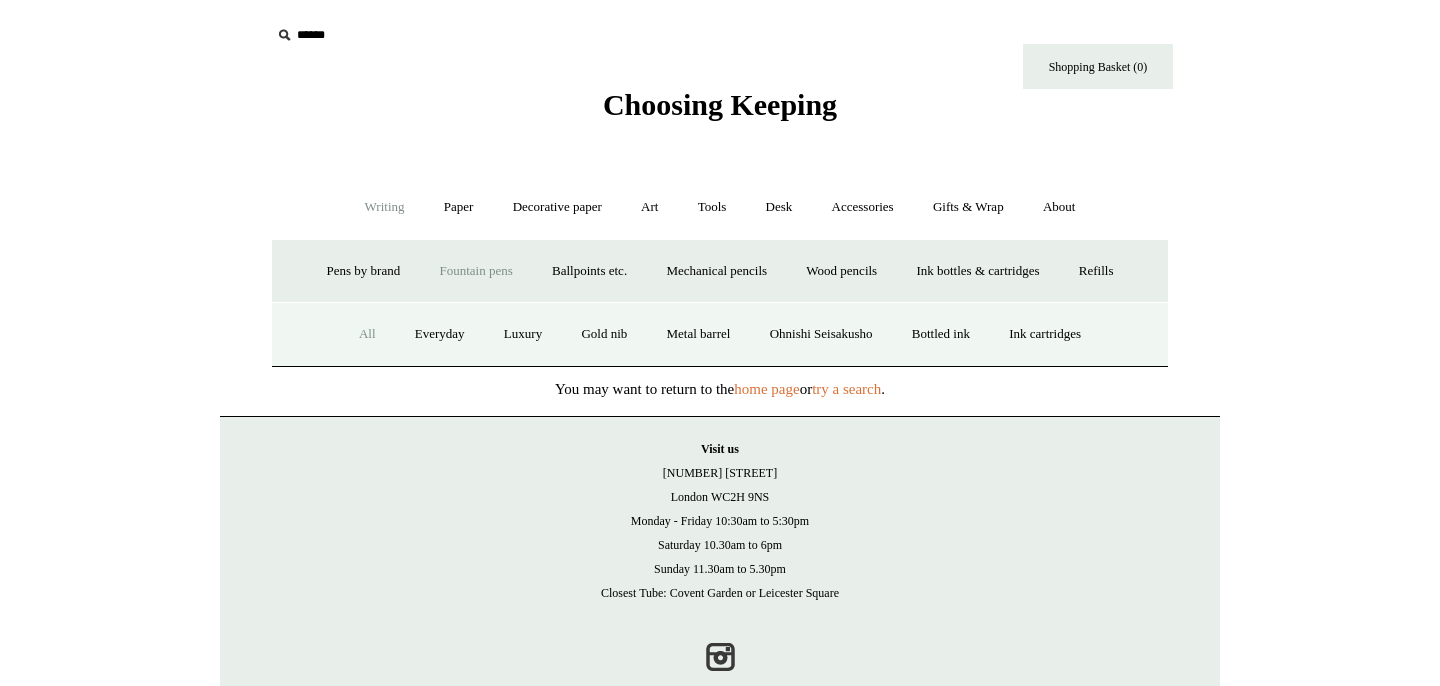click on "All" at bounding box center (367, 334) 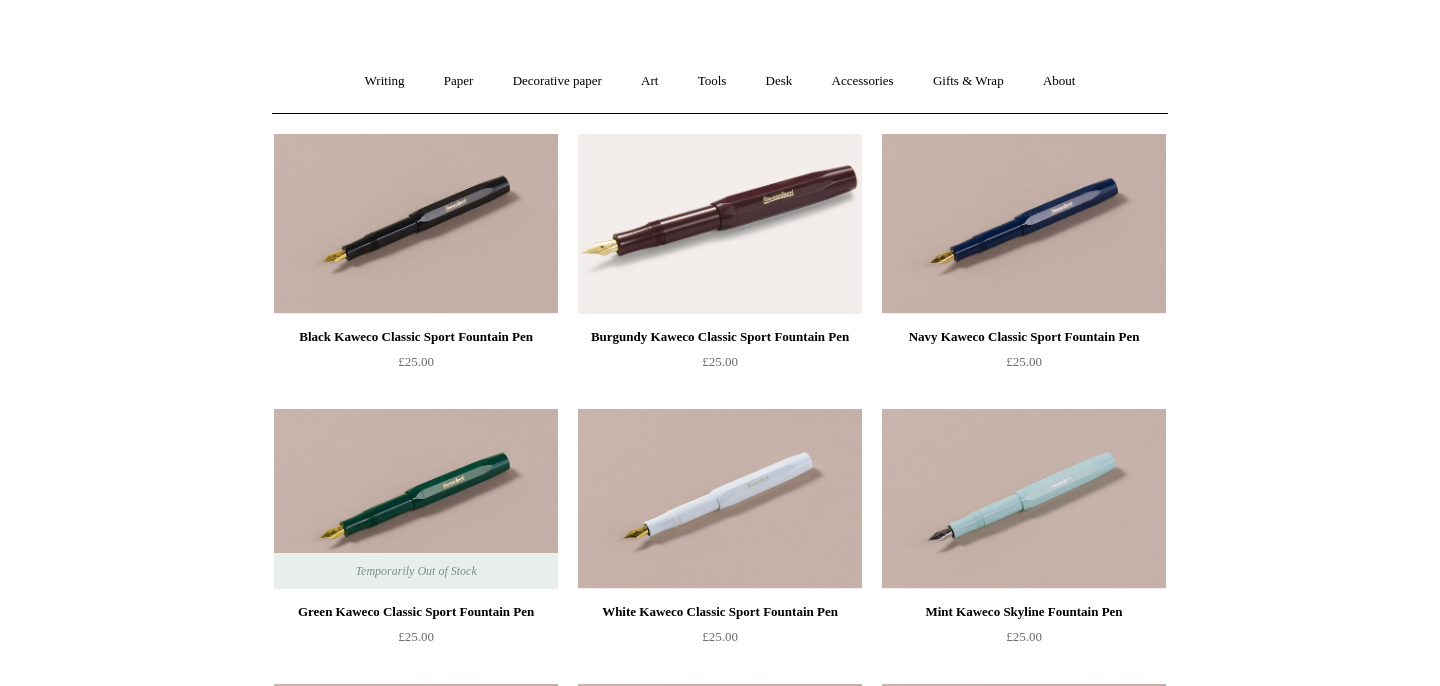 scroll, scrollTop: 0, scrollLeft: 0, axis: both 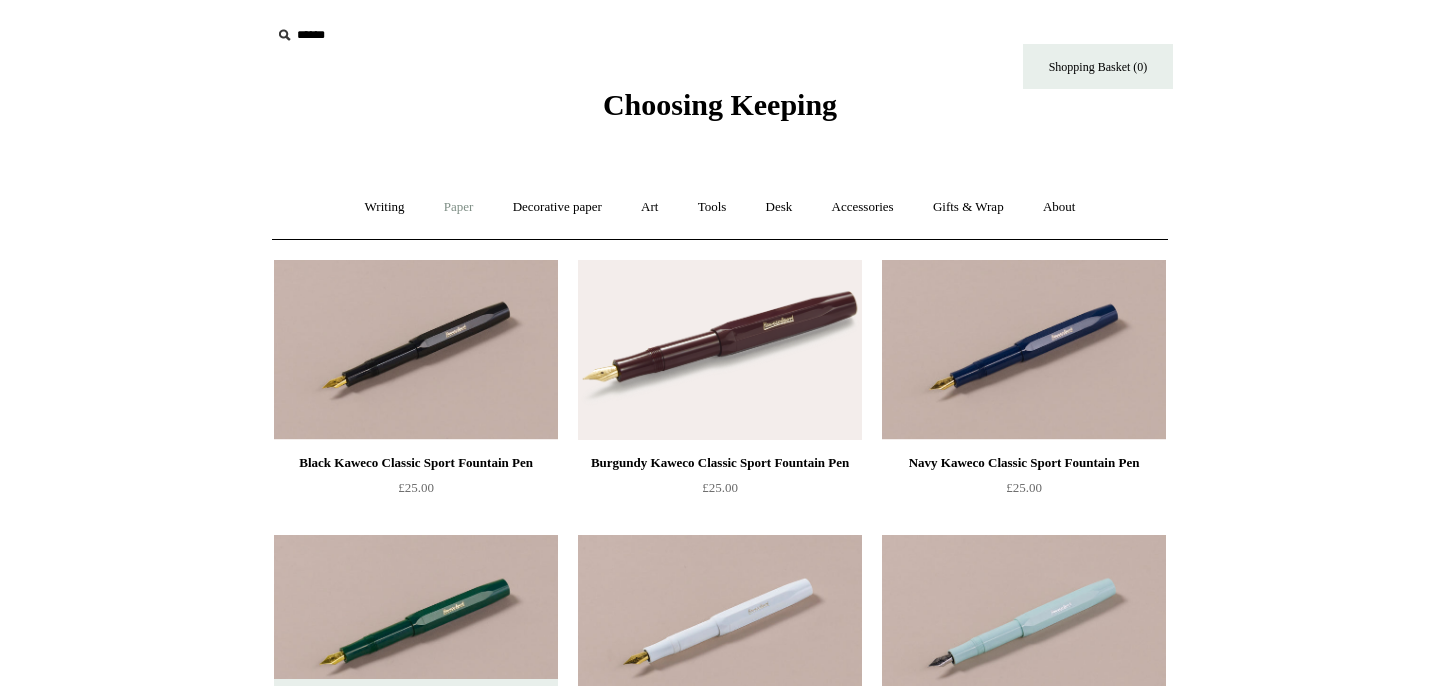click on "Paper +" at bounding box center (459, 207) 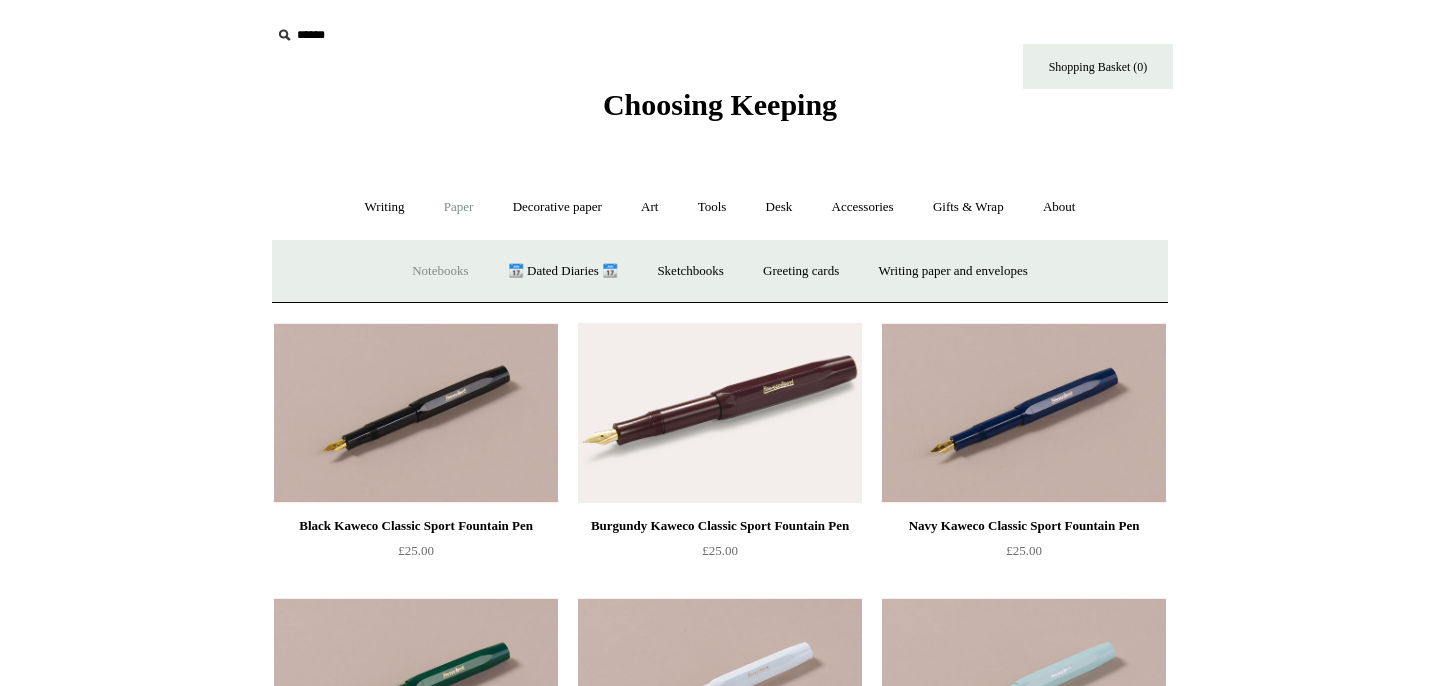 click on "Notebooks +" at bounding box center (440, 271) 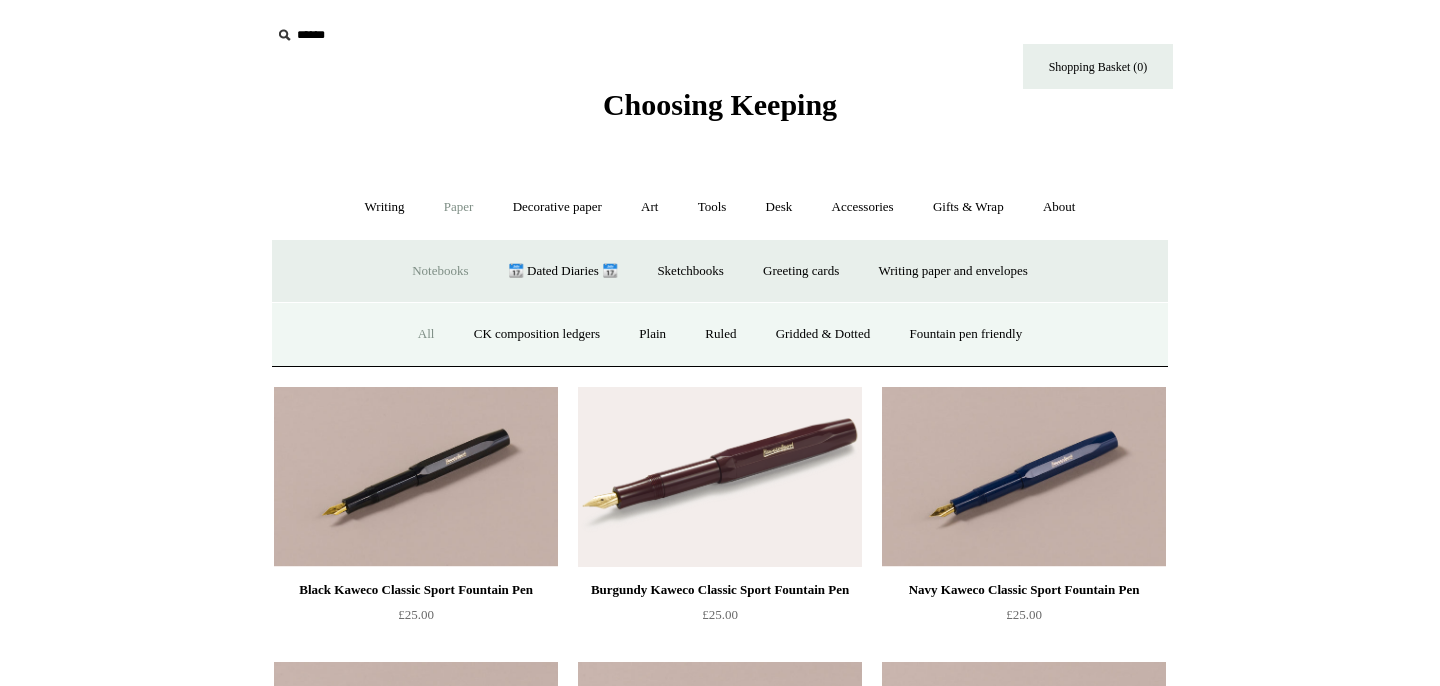 click on "All" at bounding box center (426, 334) 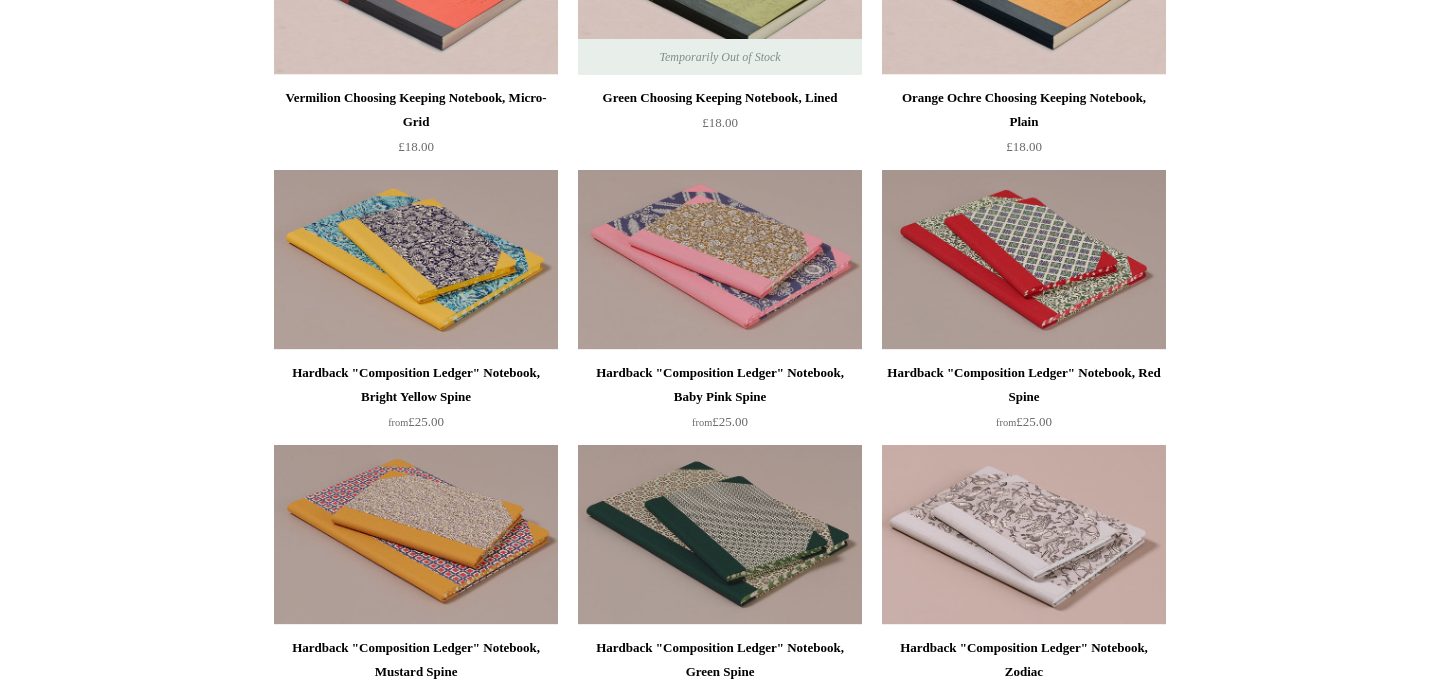 scroll, scrollTop: 0, scrollLeft: 0, axis: both 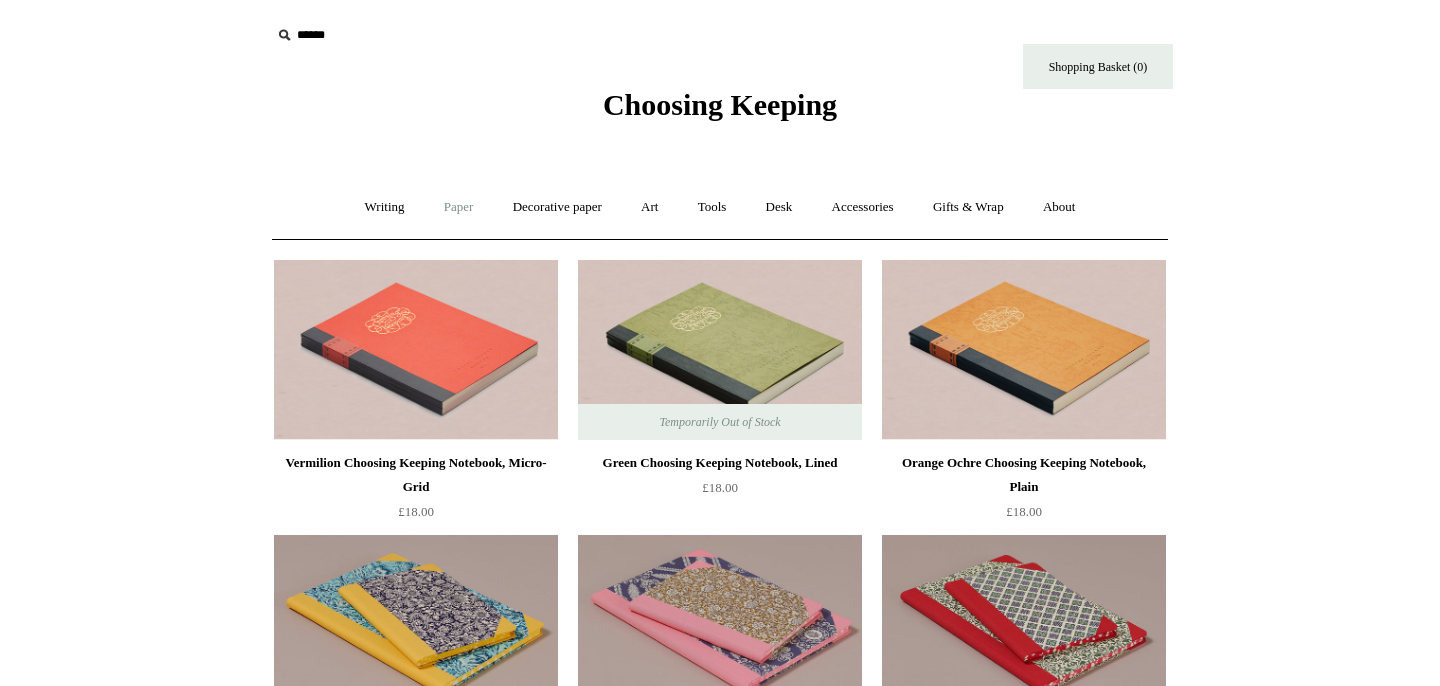 click on "Paper +" at bounding box center [459, 207] 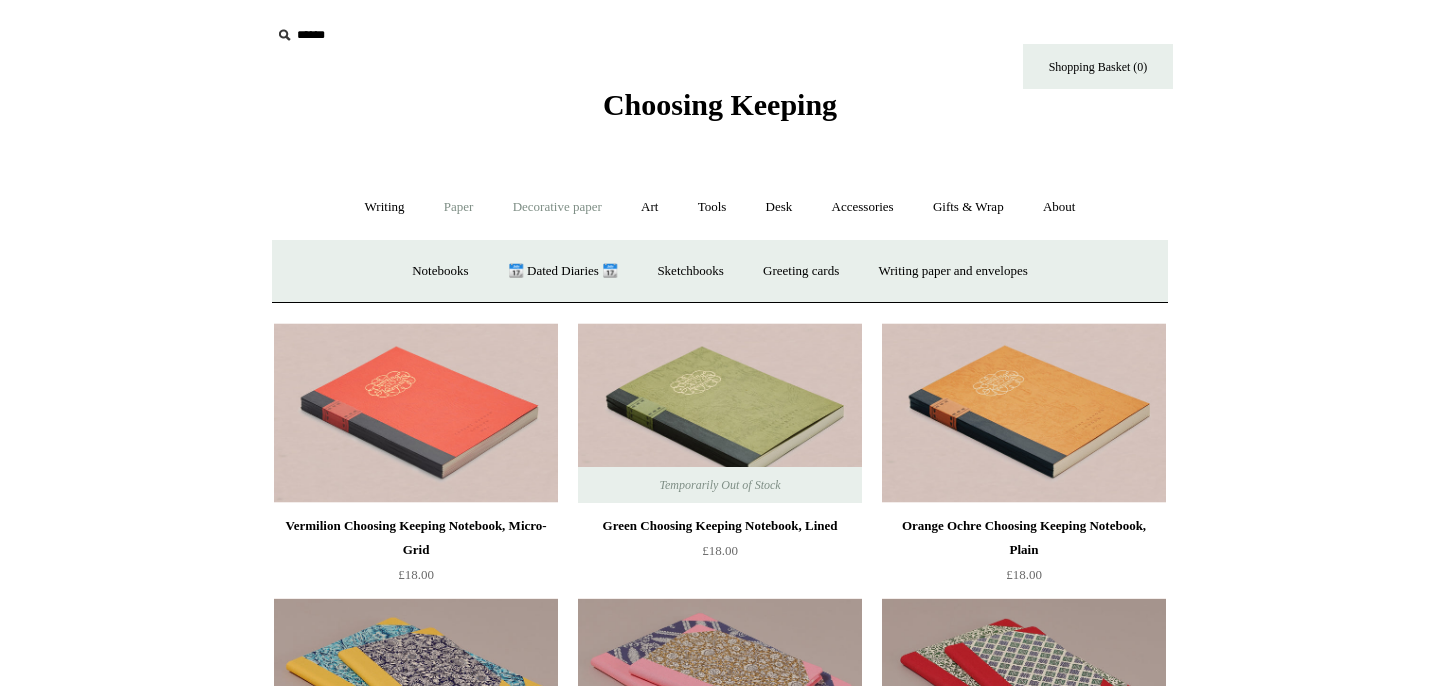 click on "Decorative paper +" at bounding box center [557, 207] 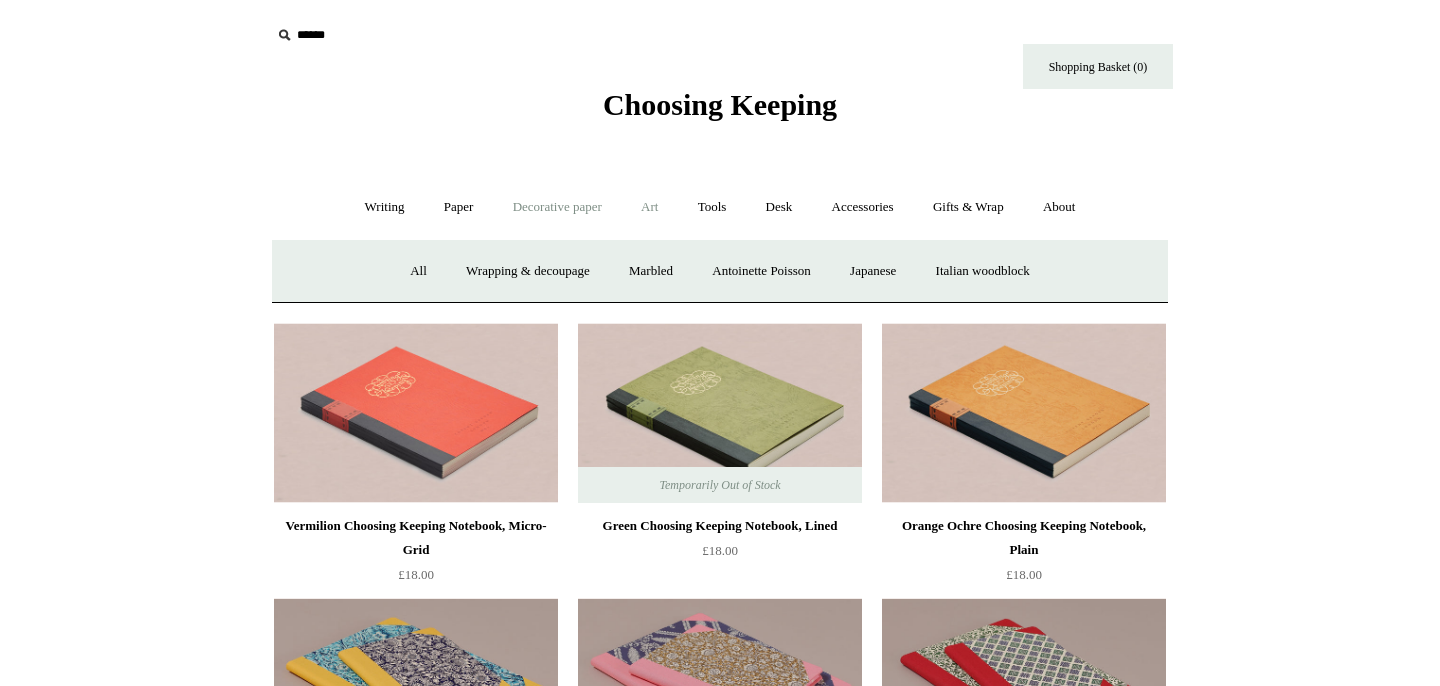 click on "Art +" at bounding box center [649, 207] 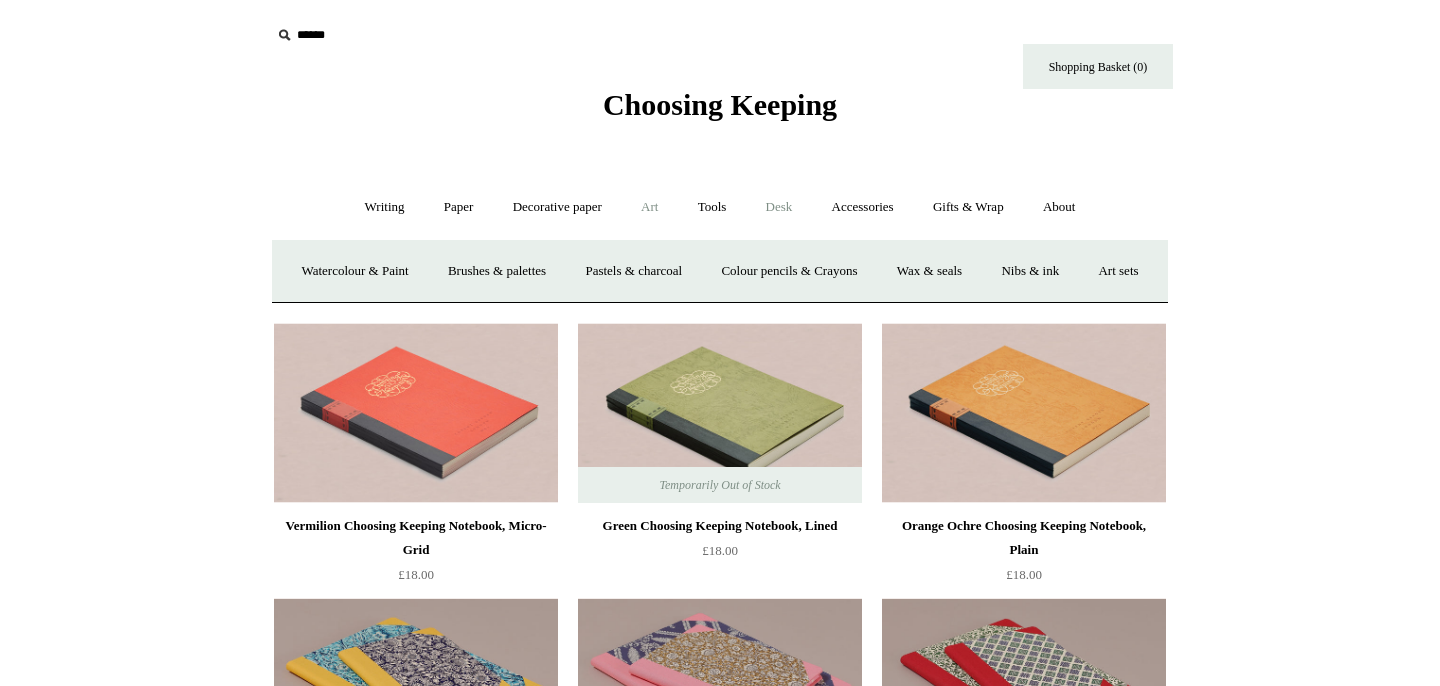 click on "Desk +" at bounding box center [779, 207] 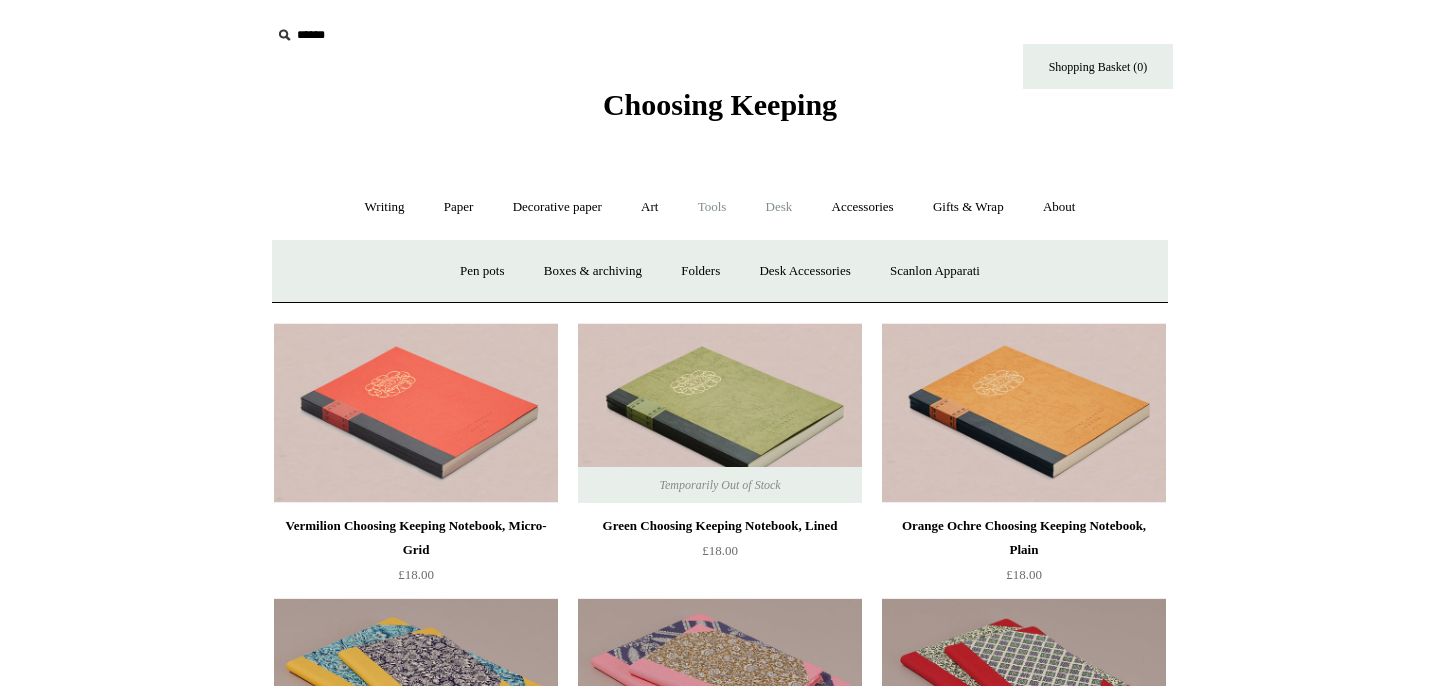 click on "Tools +" at bounding box center (712, 207) 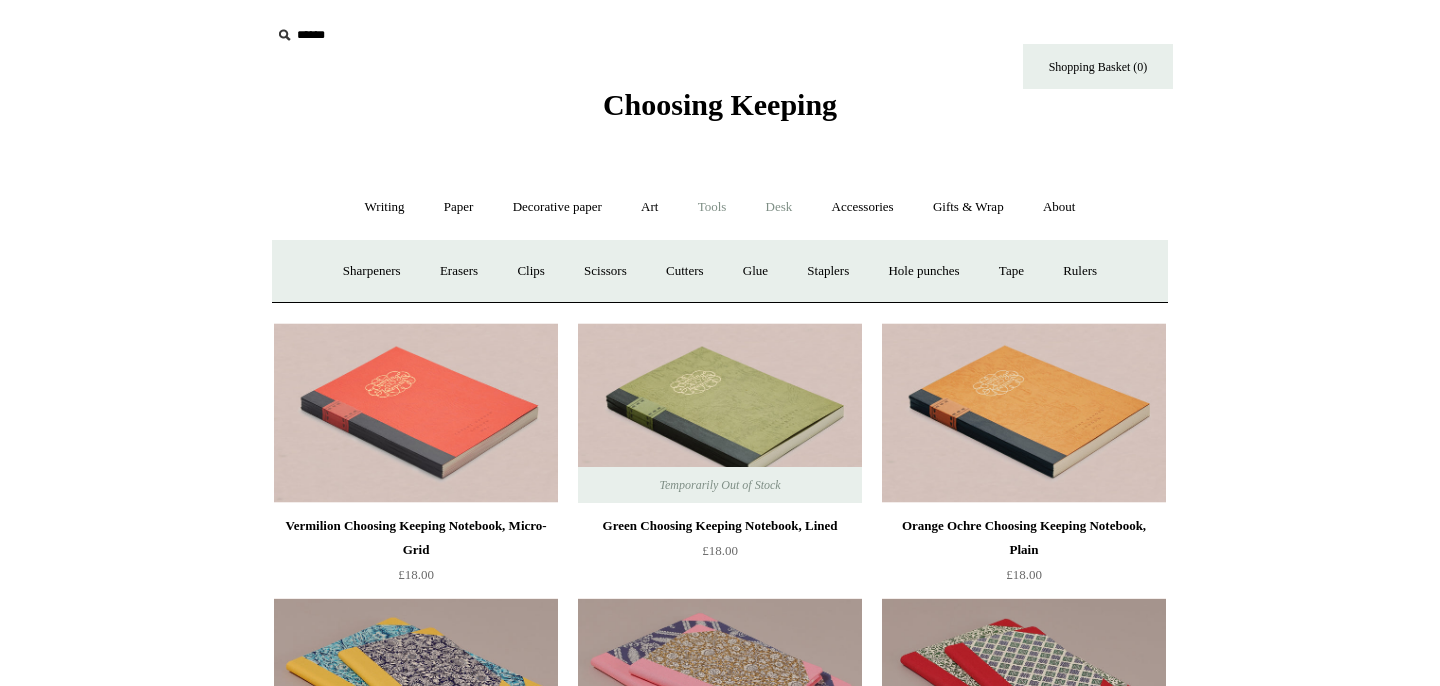 click on "Desk +" at bounding box center [779, 207] 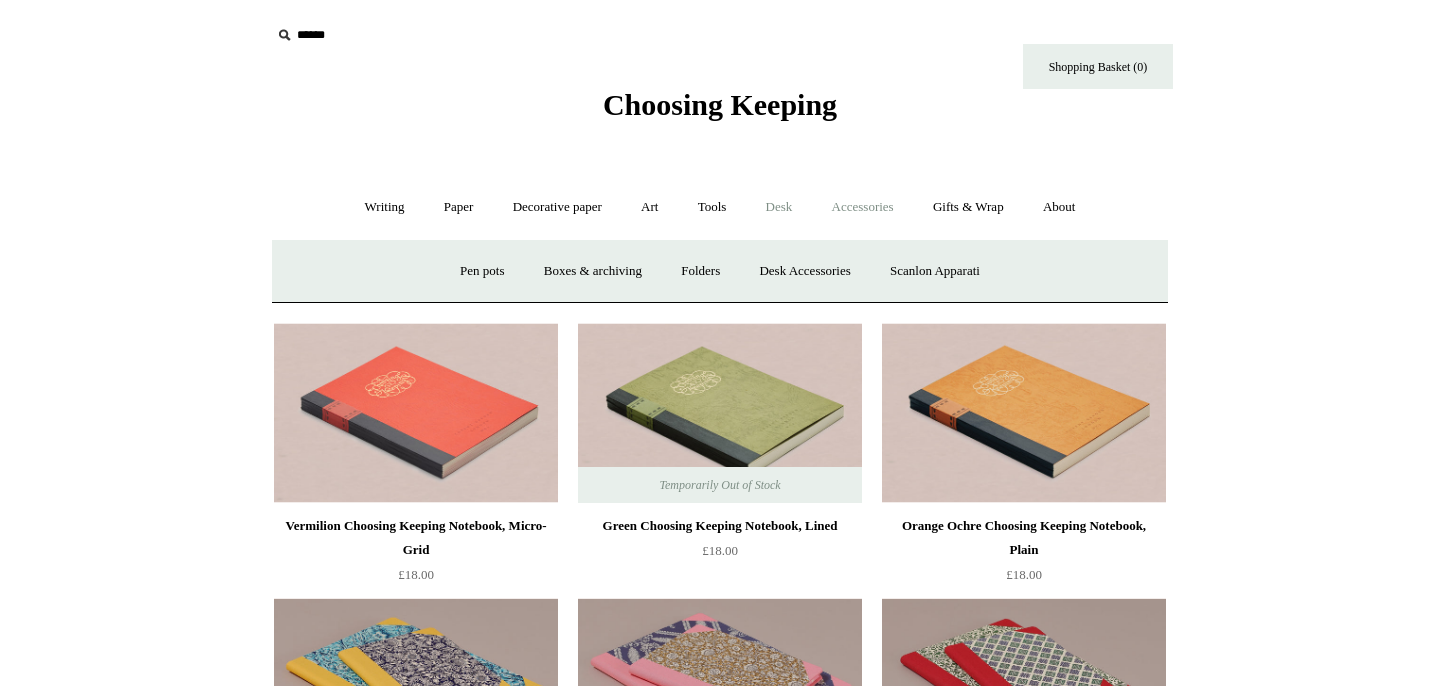 click on "Accessories +" at bounding box center [863, 207] 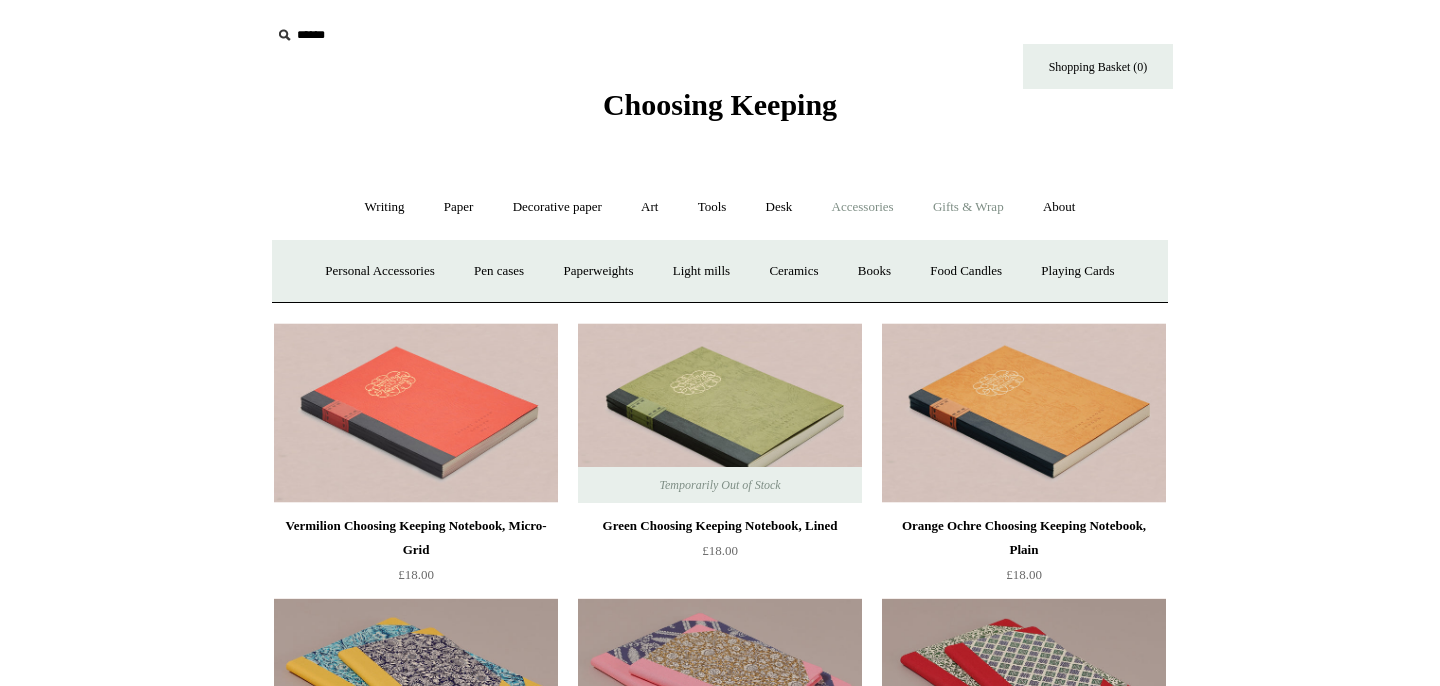 click on "Gifts & Wrap +" at bounding box center [968, 207] 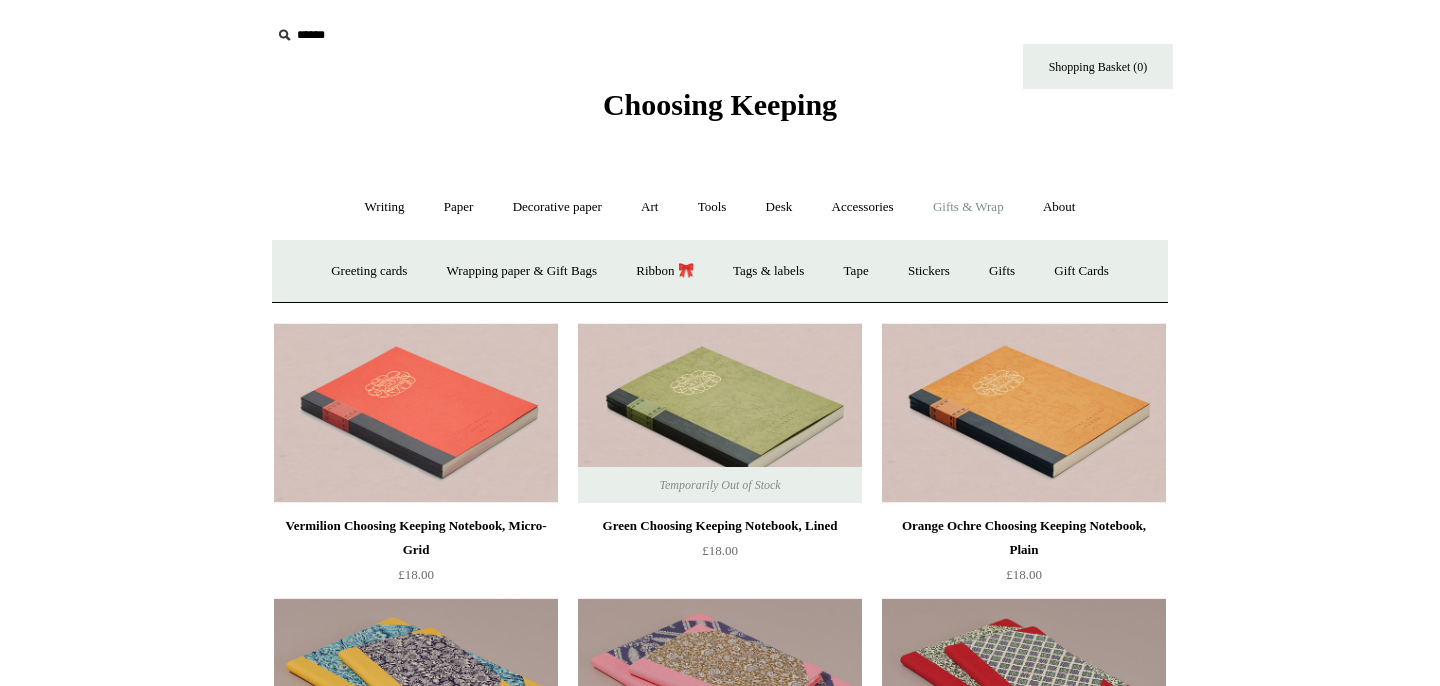 click on "Choosing Keeping" at bounding box center (720, 61) 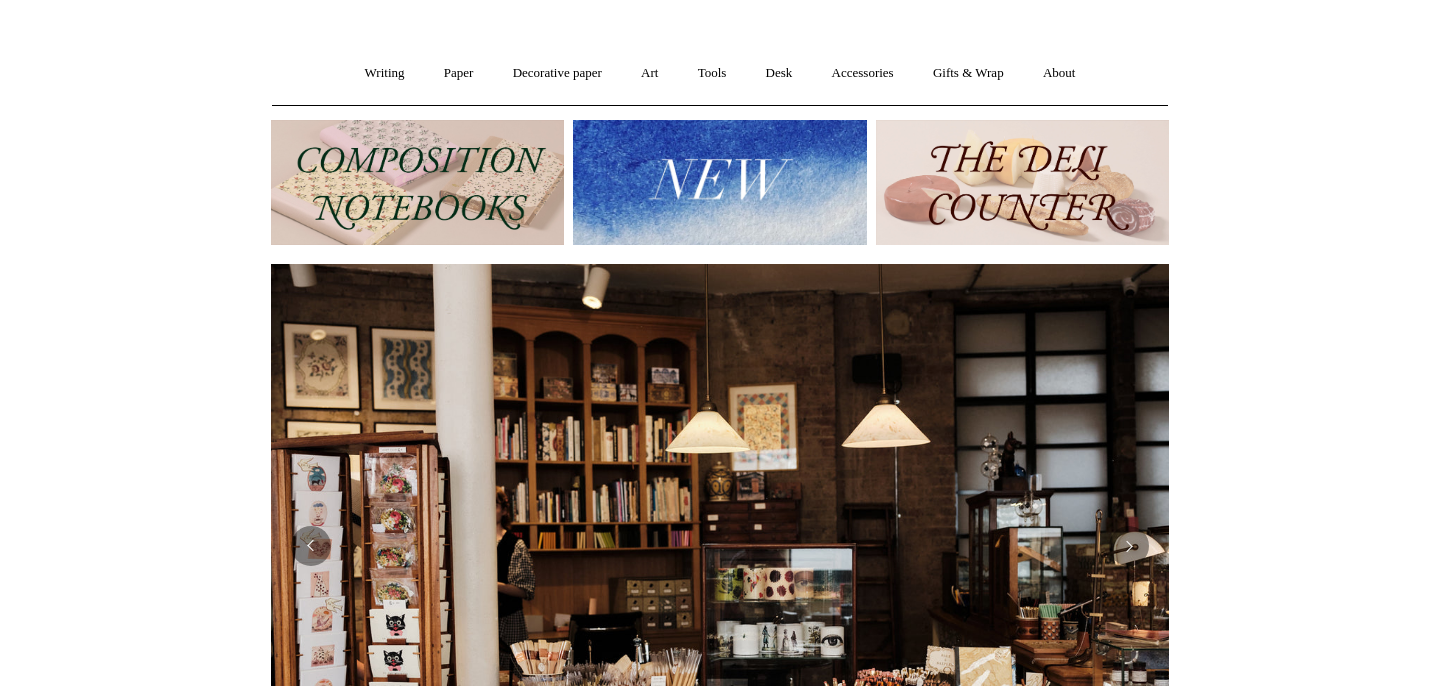 scroll, scrollTop: 0, scrollLeft: 0, axis: both 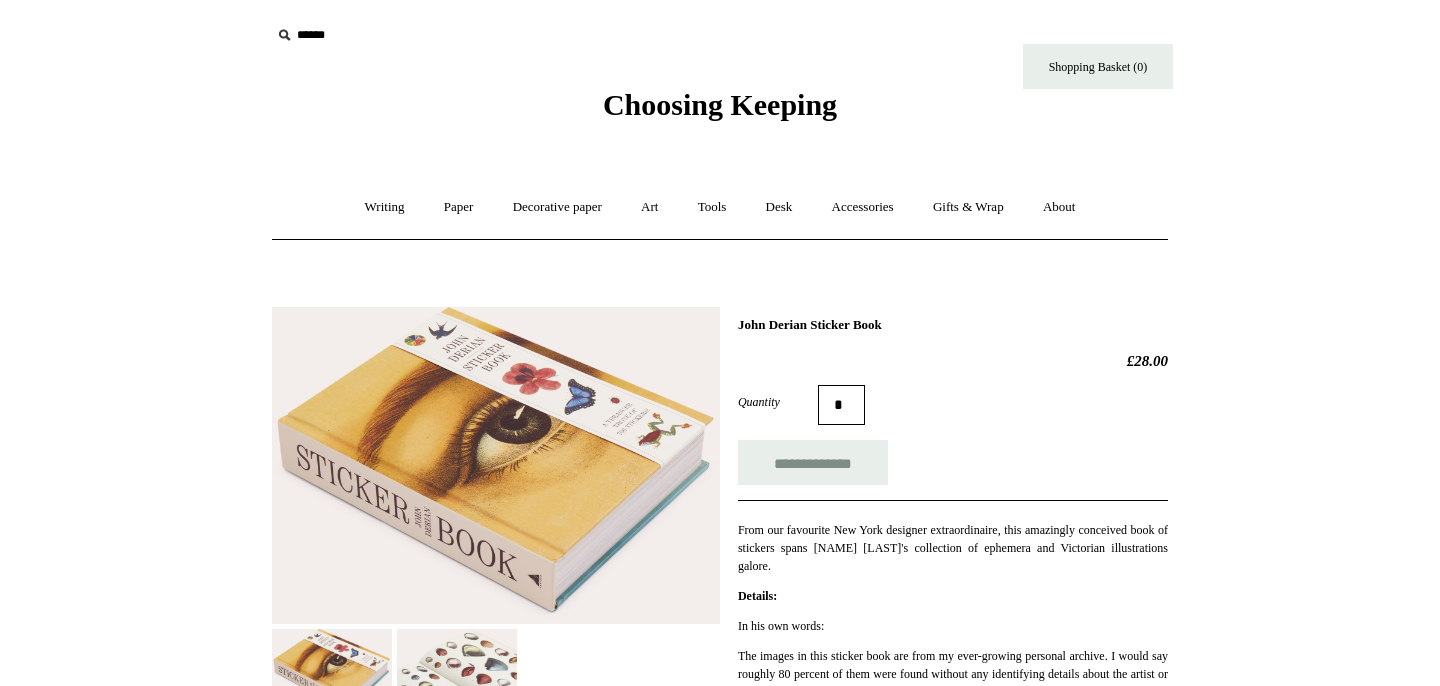 click at bounding box center (457, 689) 